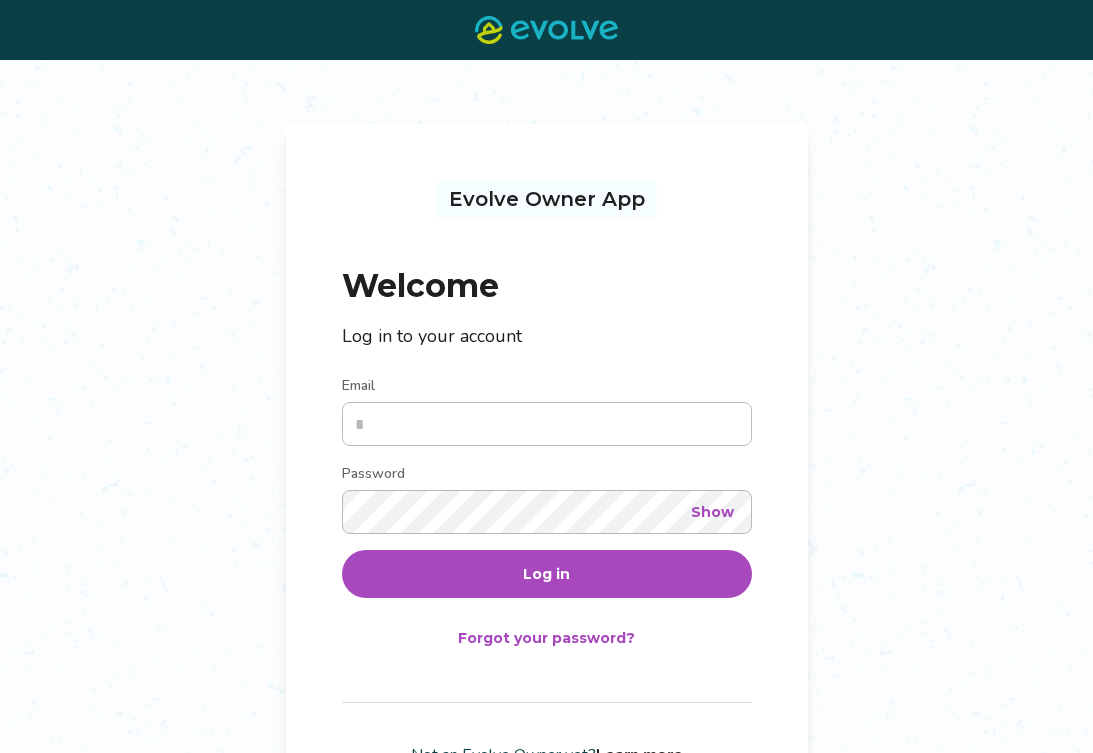 scroll, scrollTop: 0, scrollLeft: 0, axis: both 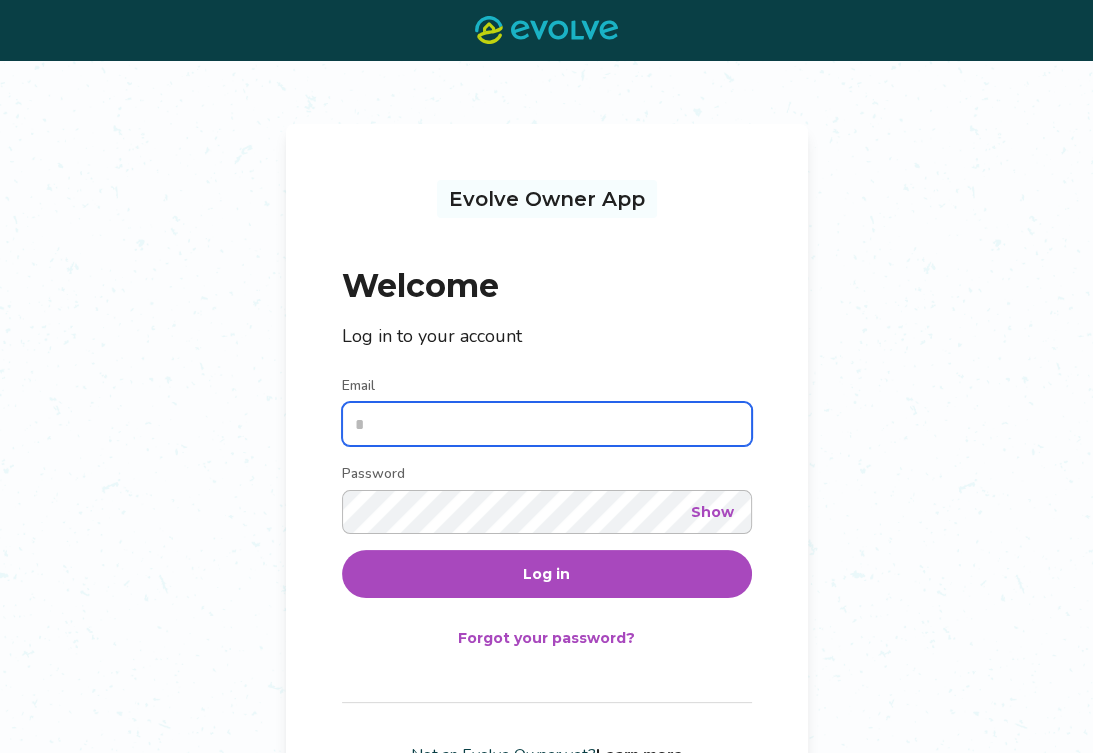 type on "**********" 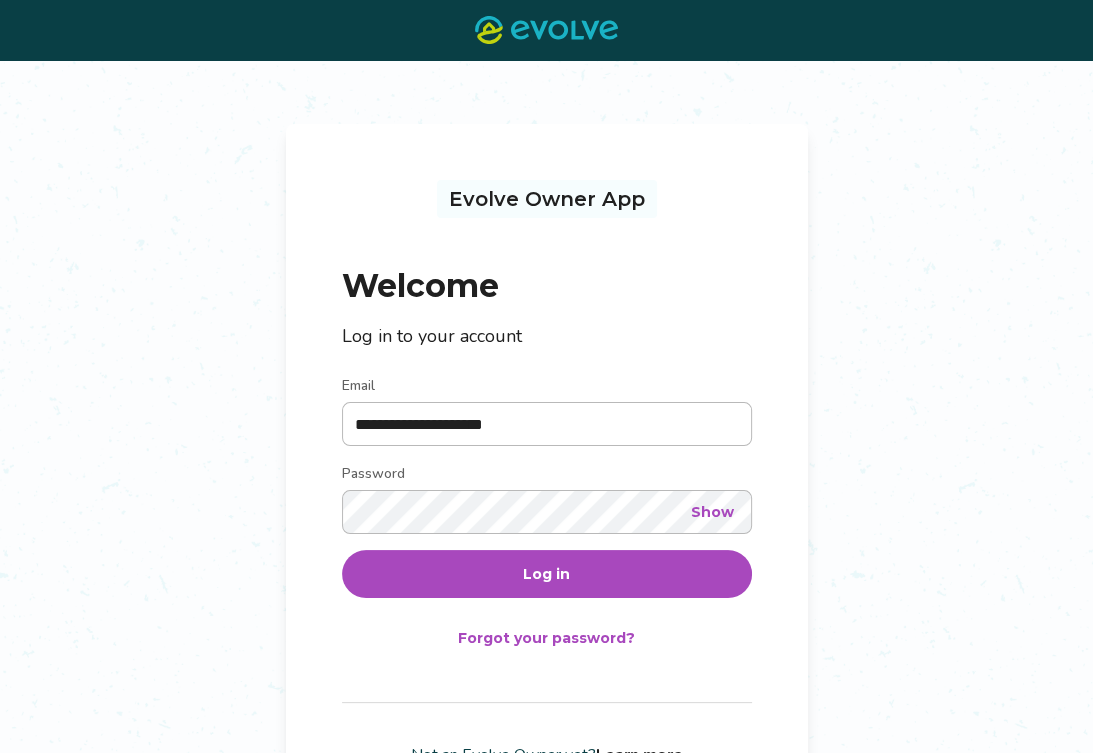 click on "Log in" at bounding box center [547, 574] 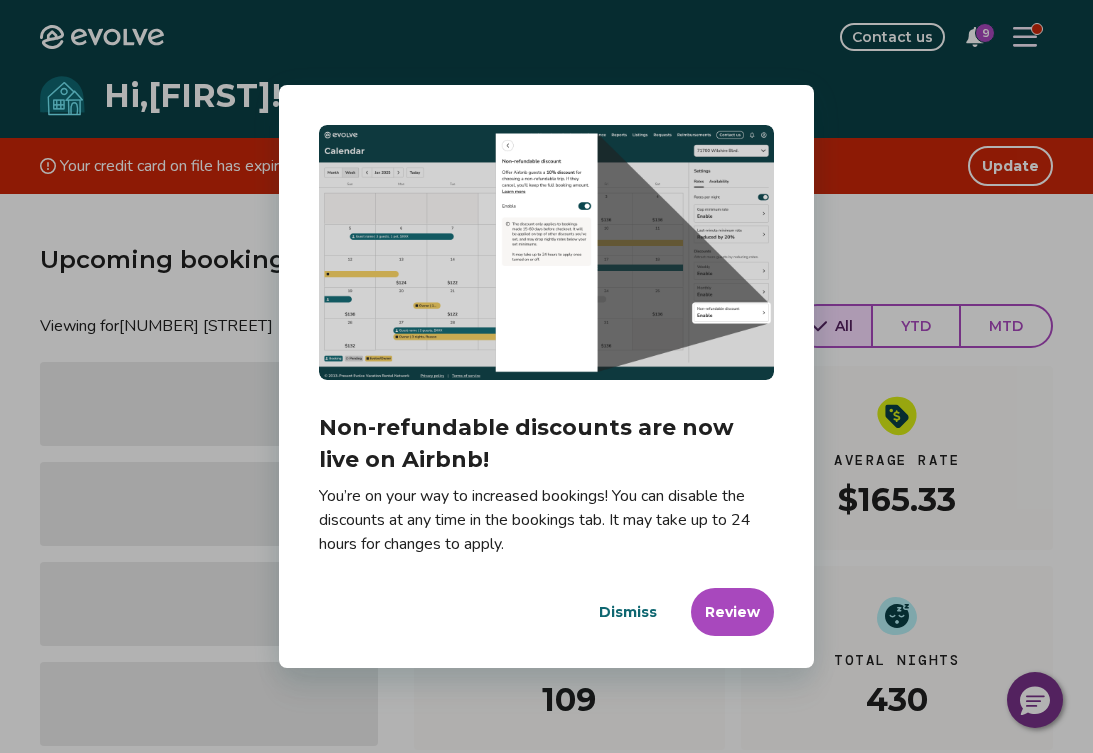 click on "Dismiss" at bounding box center (628, 612) 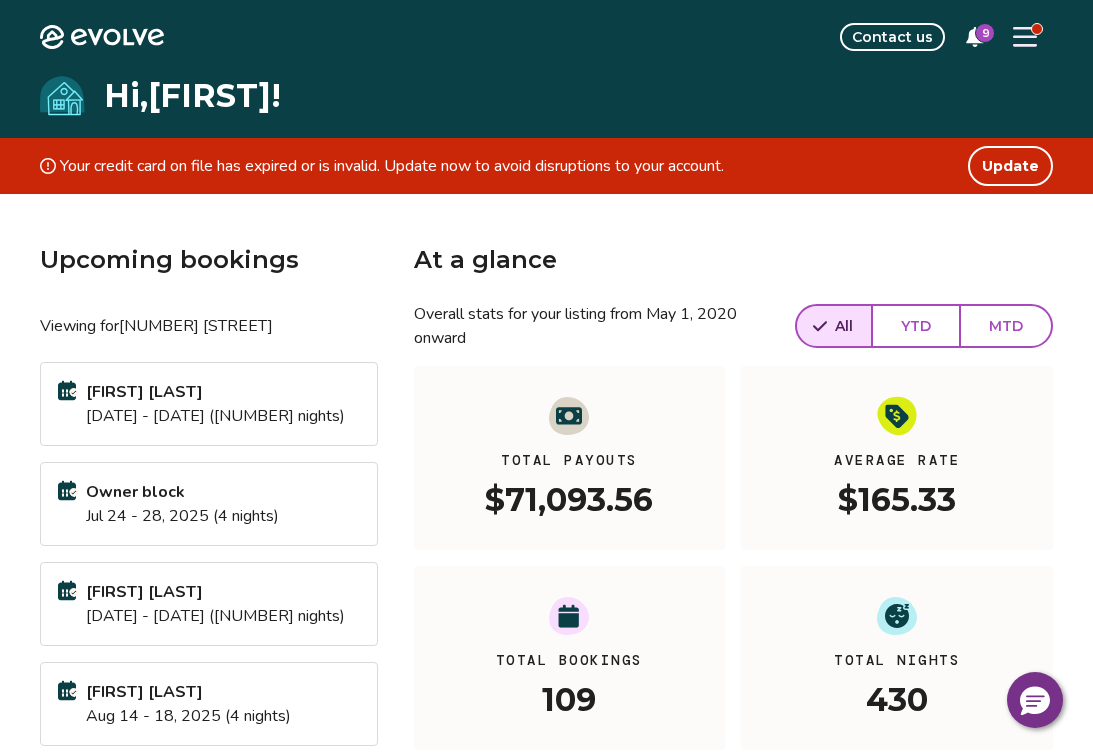 click at bounding box center [1025, 37] 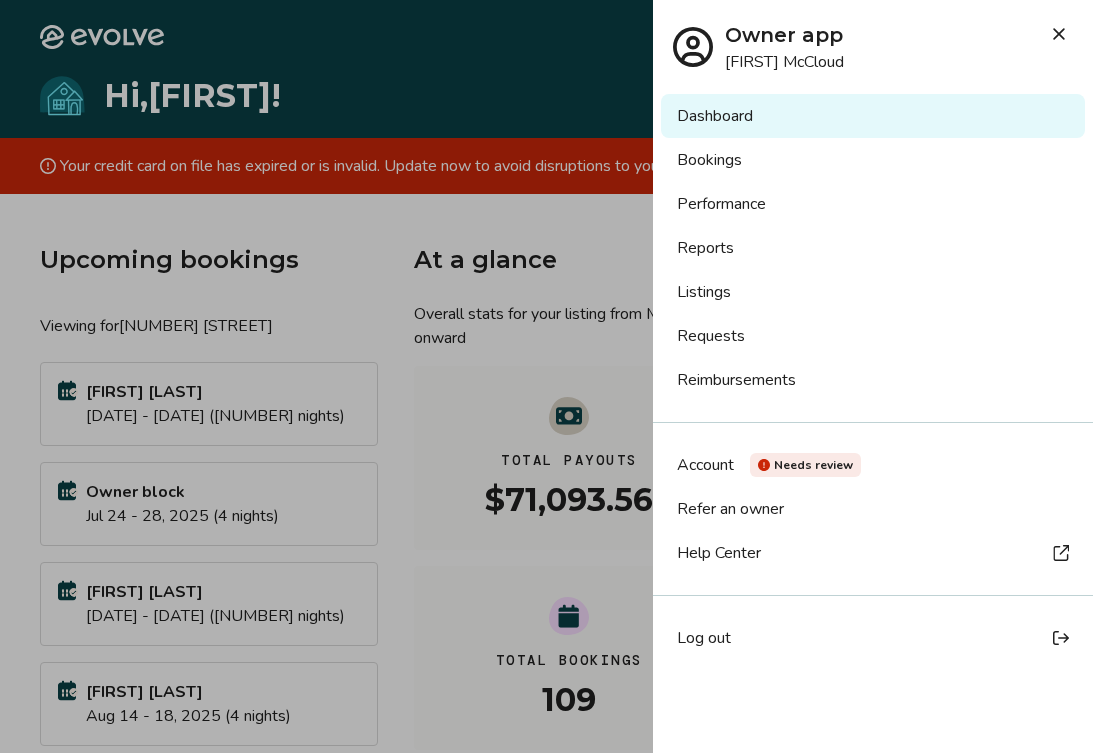 click on "Bookings" at bounding box center [873, 160] 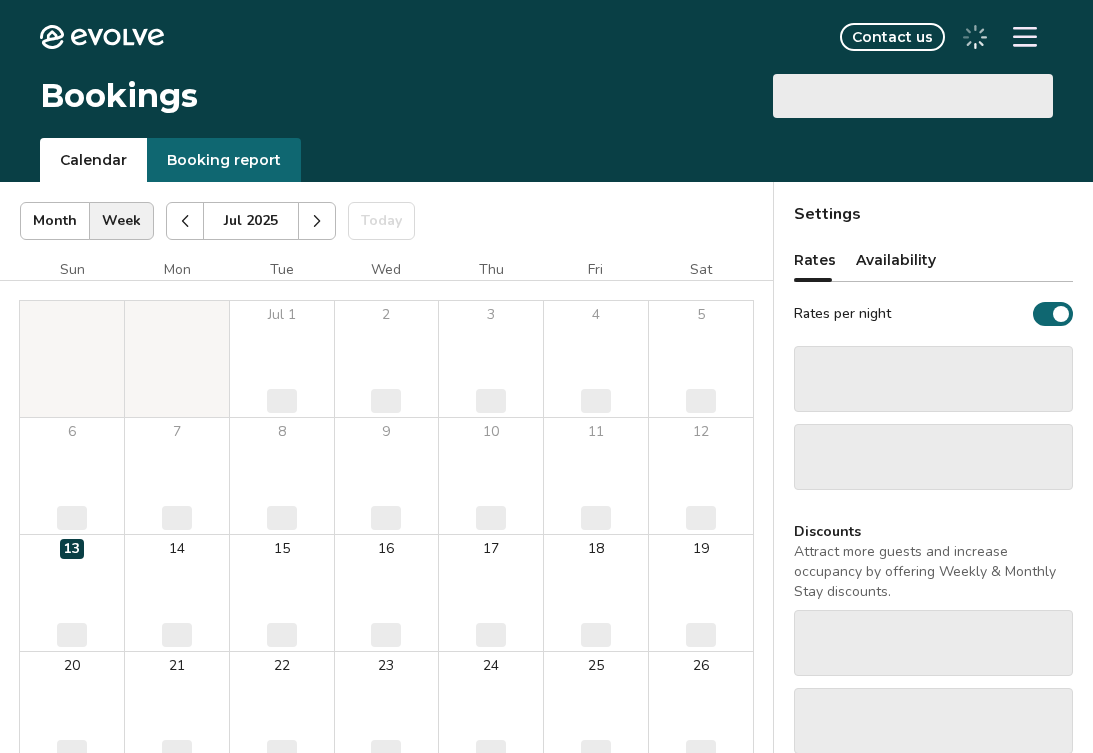 scroll, scrollTop: 0, scrollLeft: 0, axis: both 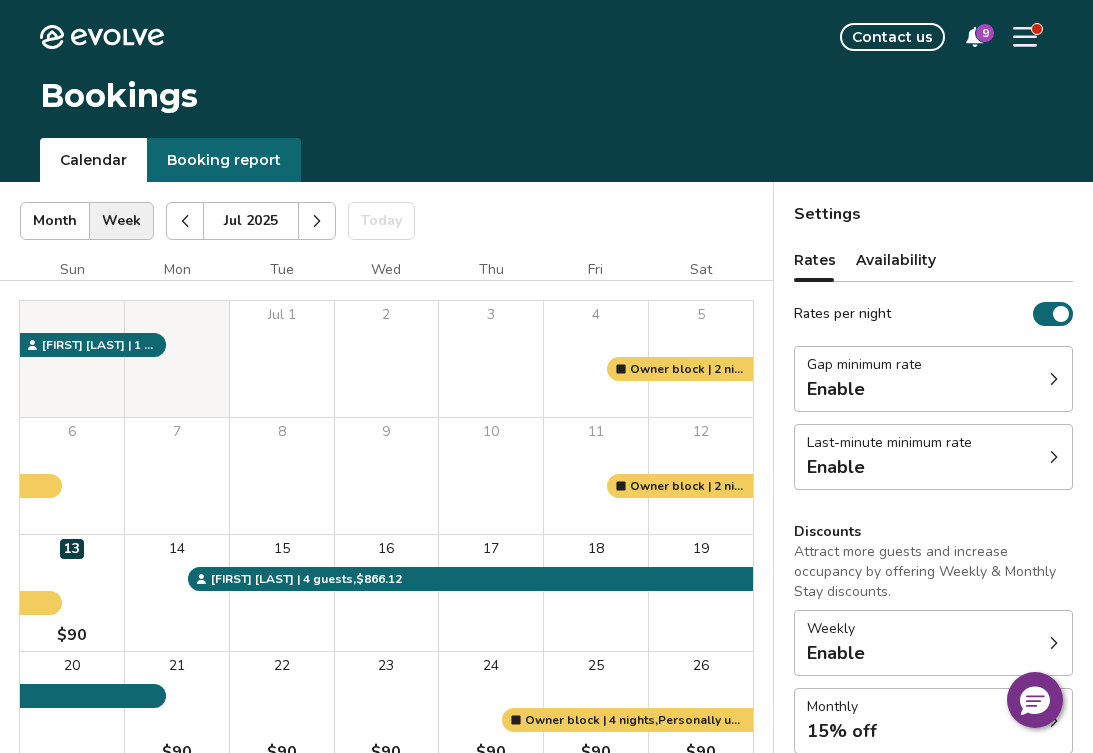 click on "Booking report" at bounding box center [224, 160] 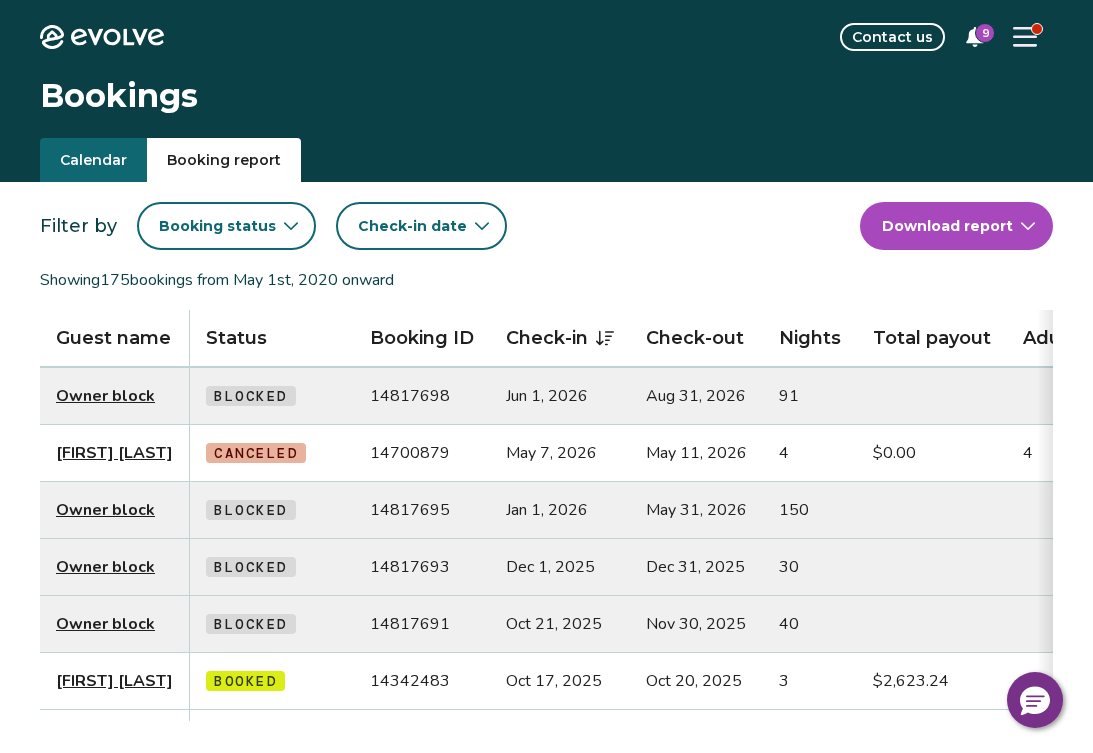 click 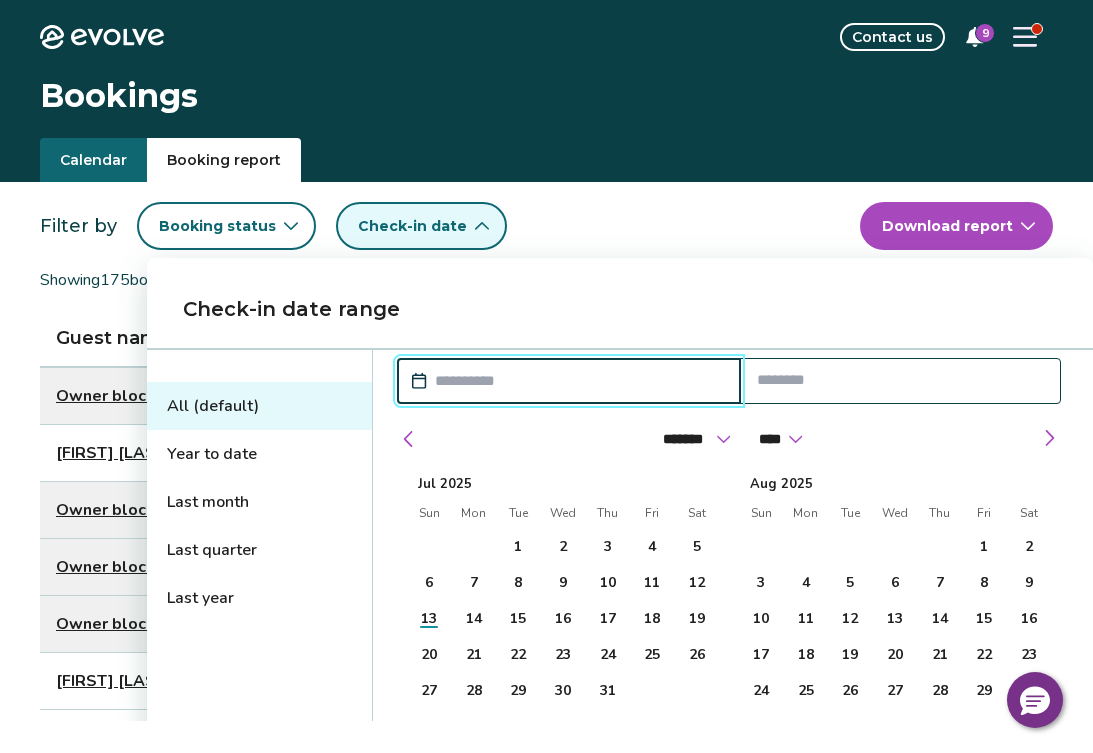 click on "Last month" at bounding box center [259, 502] 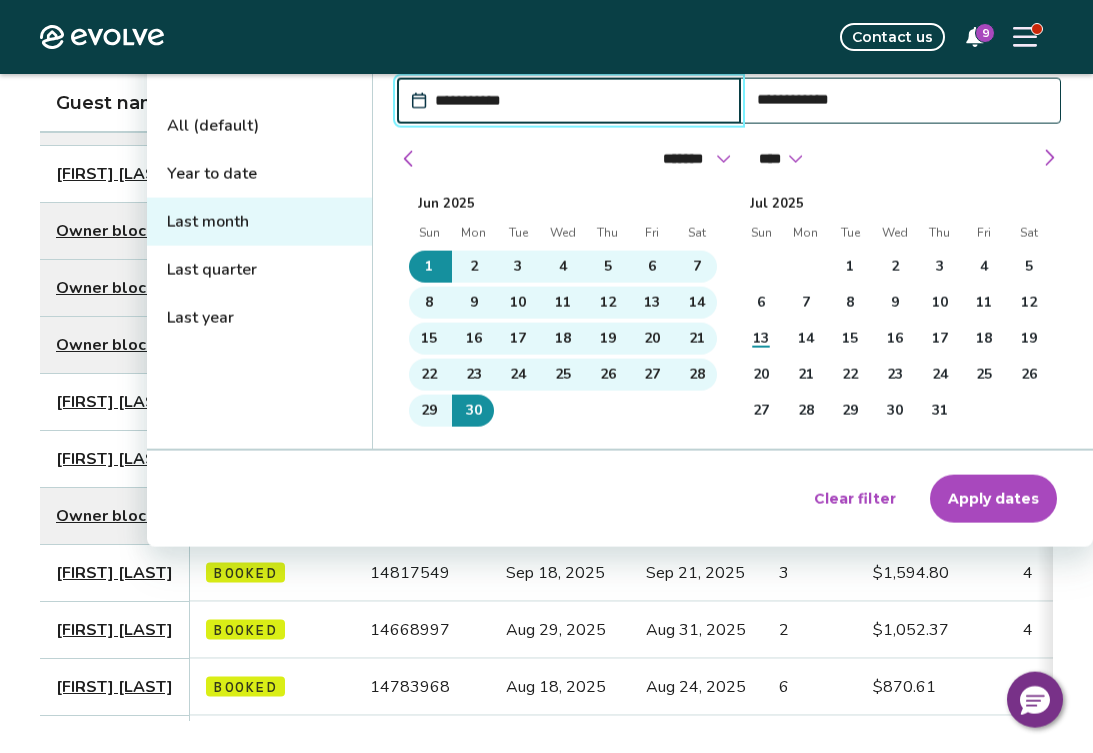 scroll, scrollTop: 280, scrollLeft: 0, axis: vertical 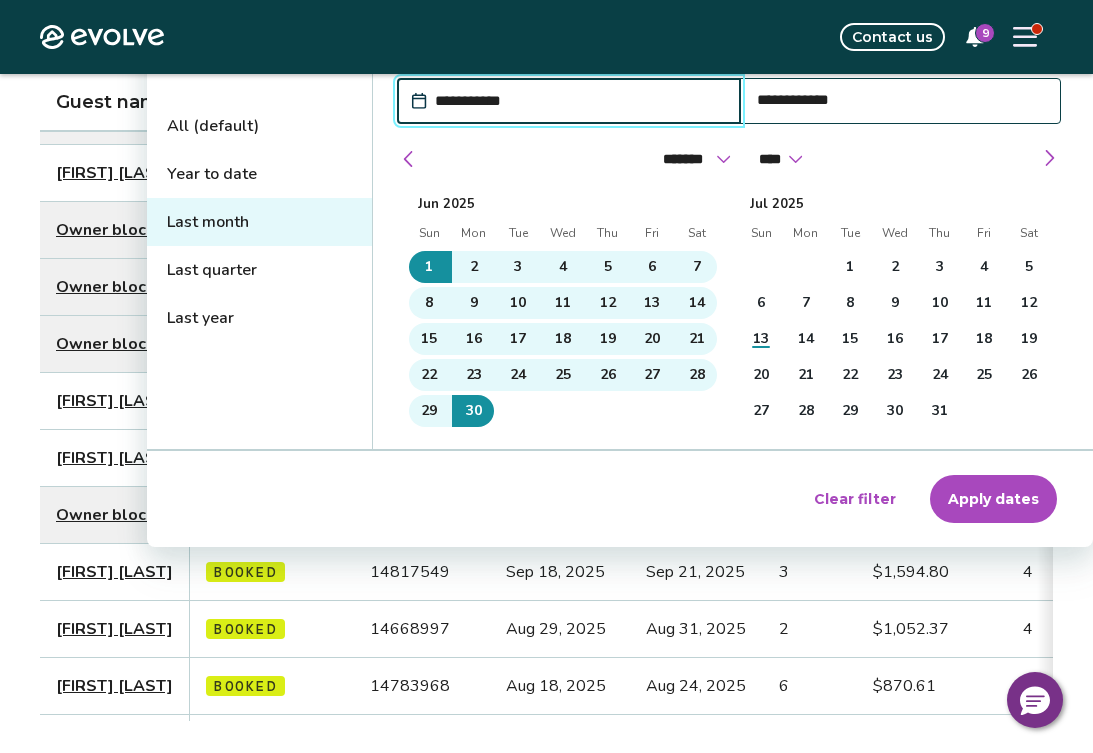 click on "Apply dates" at bounding box center [993, 499] 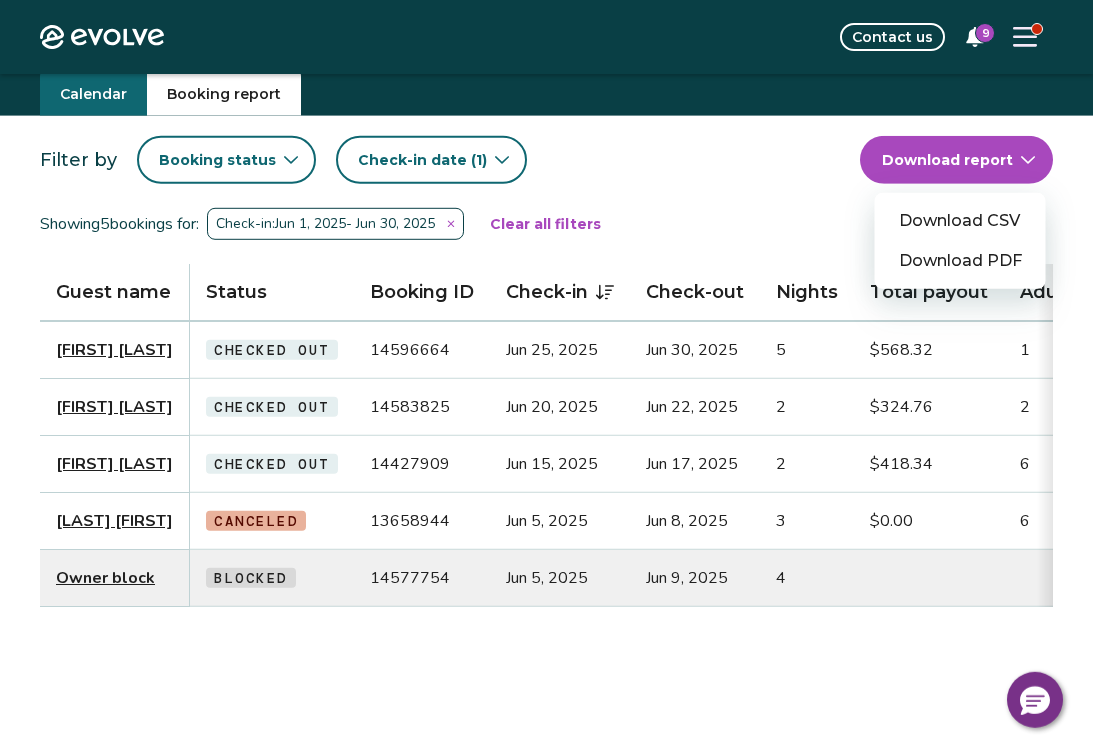 scroll, scrollTop: 67, scrollLeft: 0, axis: vertical 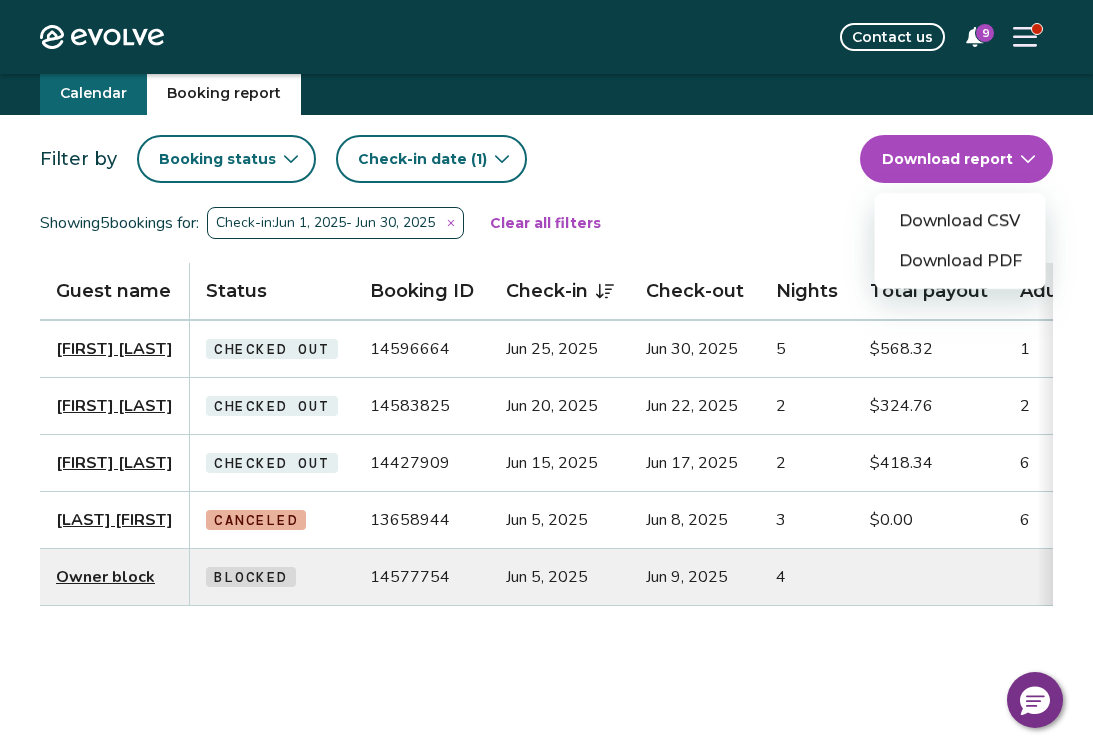 click on "Download CSV" at bounding box center (960, 221) 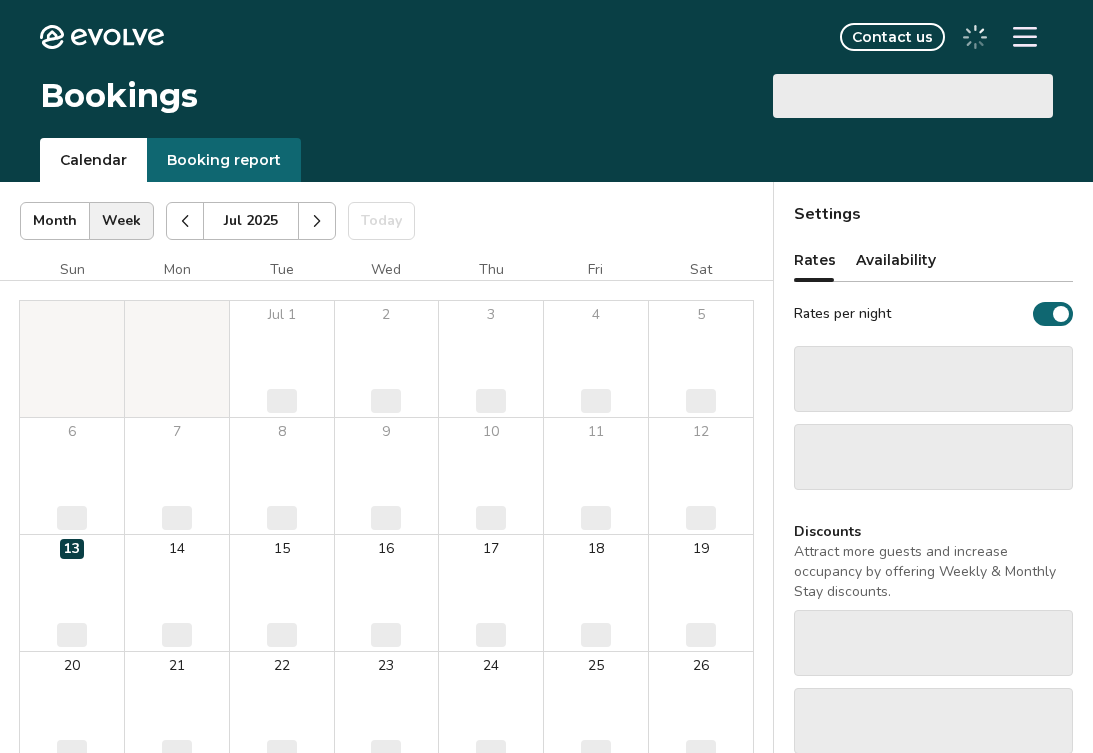 scroll, scrollTop: 0, scrollLeft: 0, axis: both 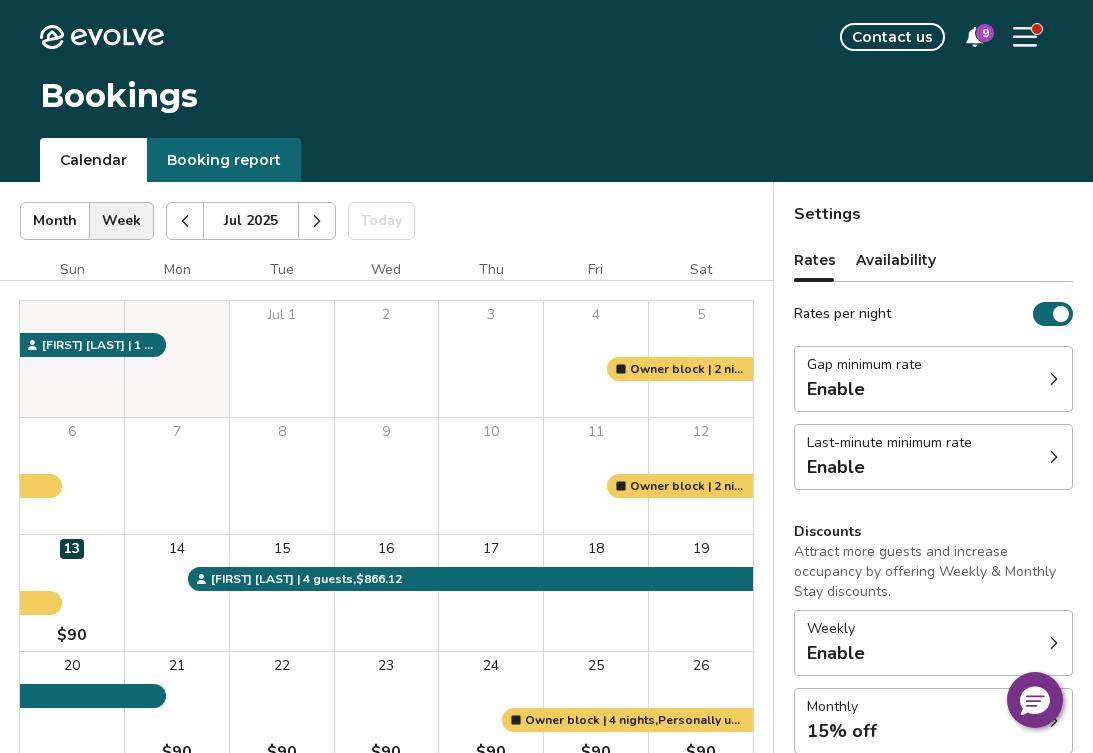 click on "Booking report" at bounding box center [224, 160] 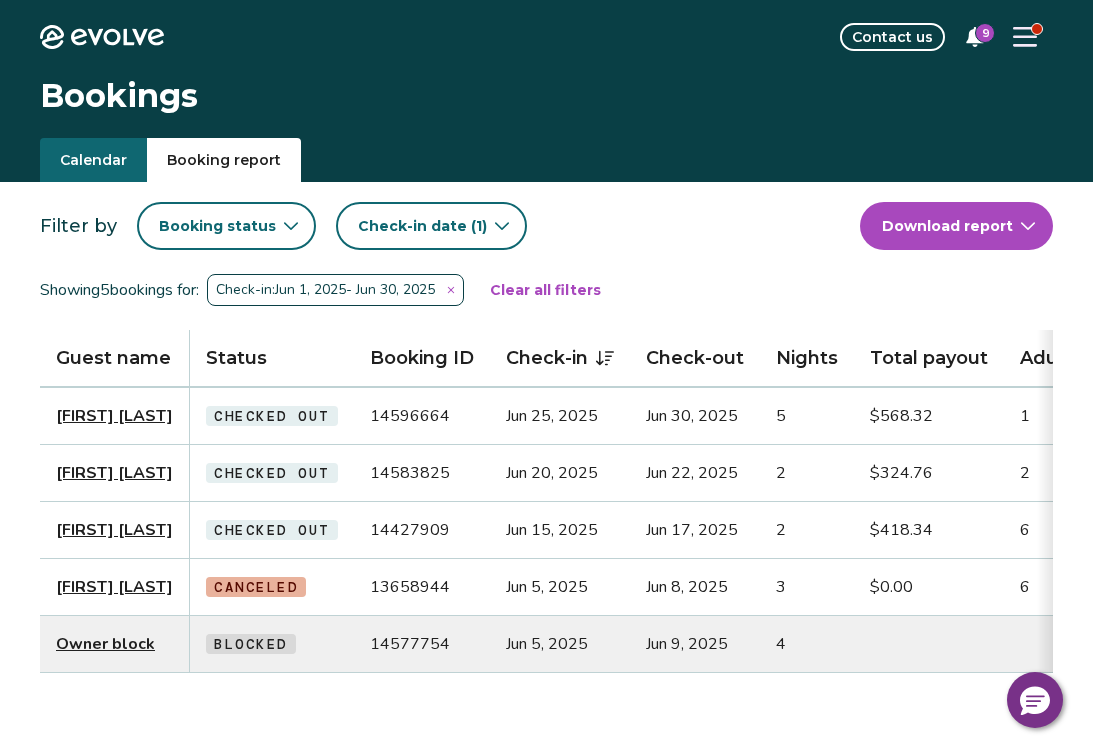 click on "Check-in date (1)" at bounding box center [431, 226] 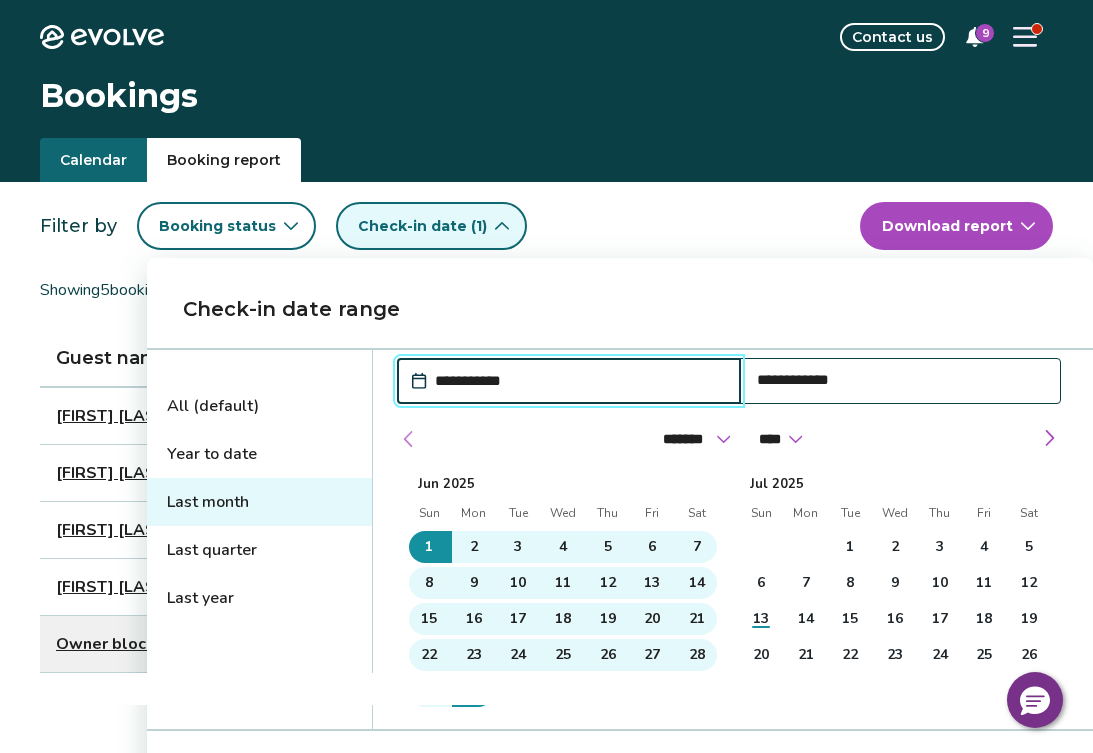 click at bounding box center [409, 439] 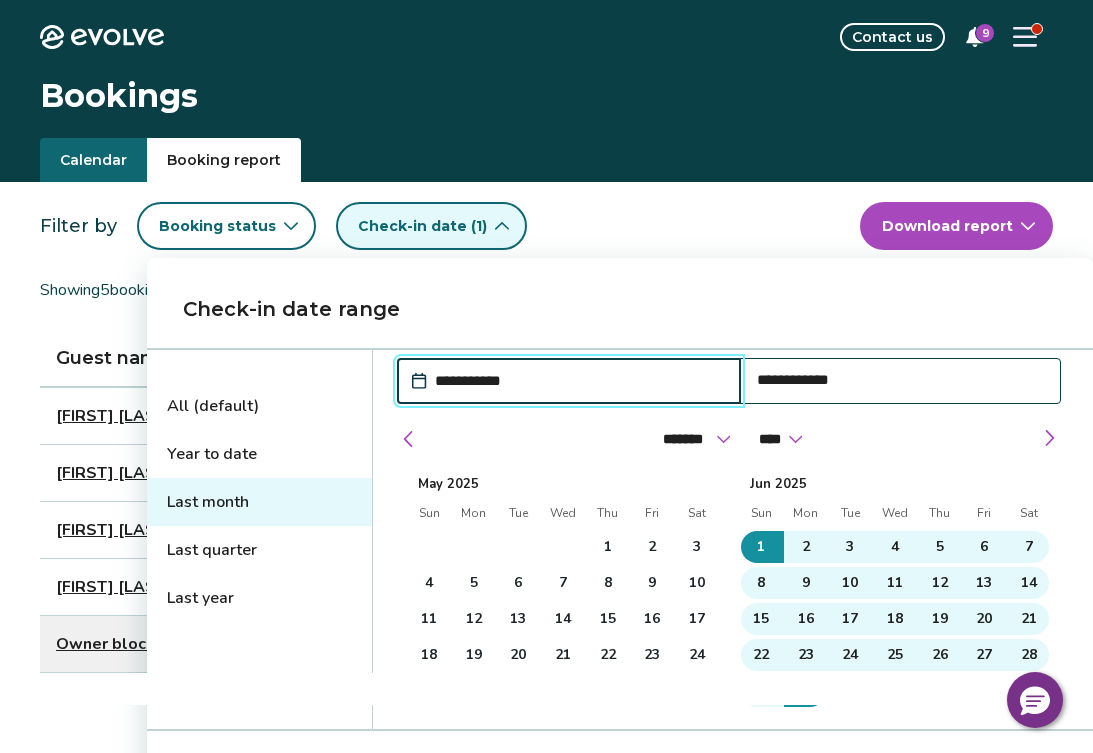 click on "1" at bounding box center (607, 547) 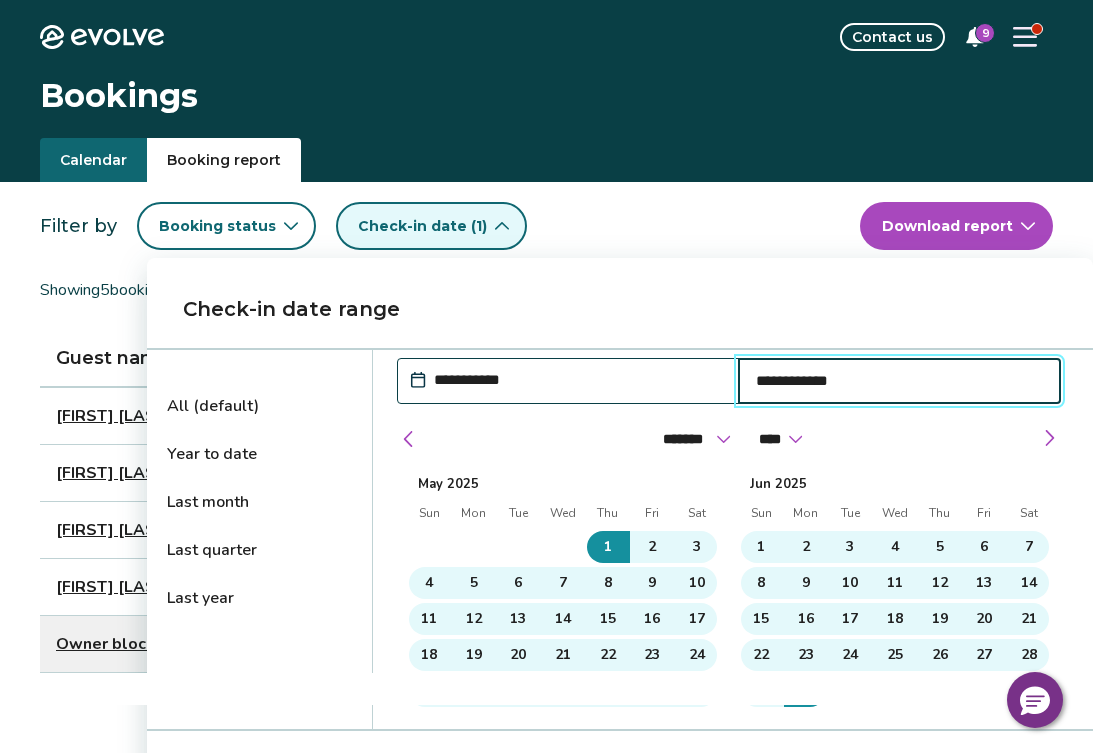 click on "24" at bounding box center (697, 655) 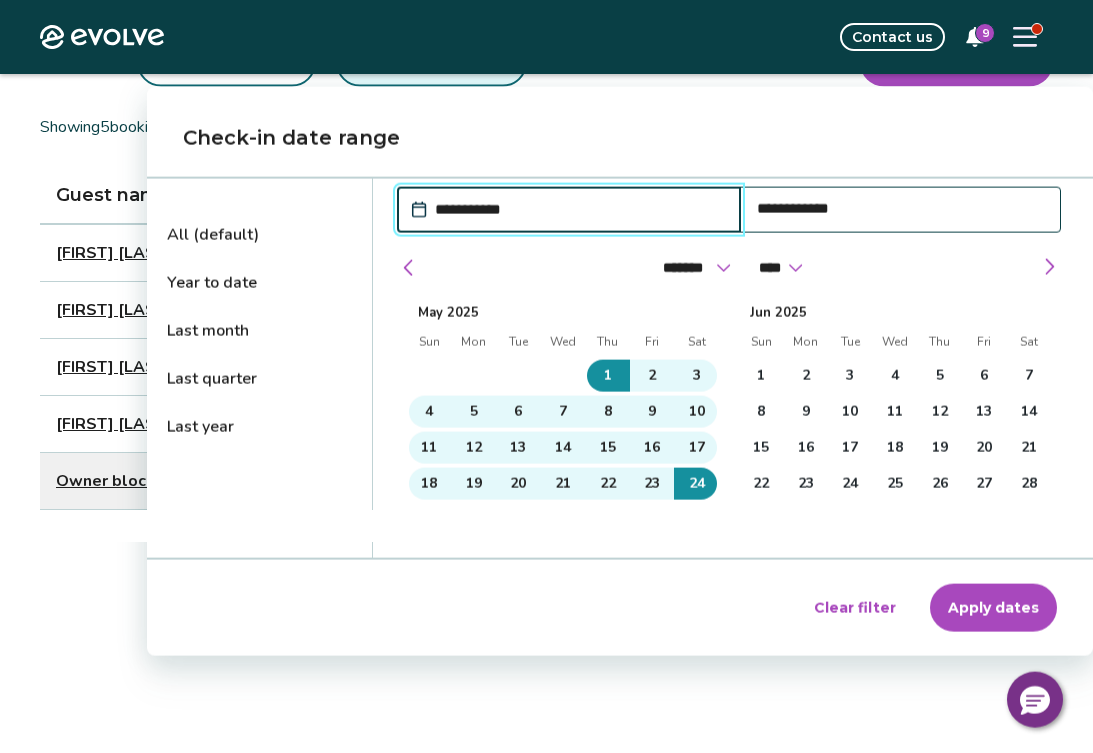 scroll, scrollTop: 172, scrollLeft: 0, axis: vertical 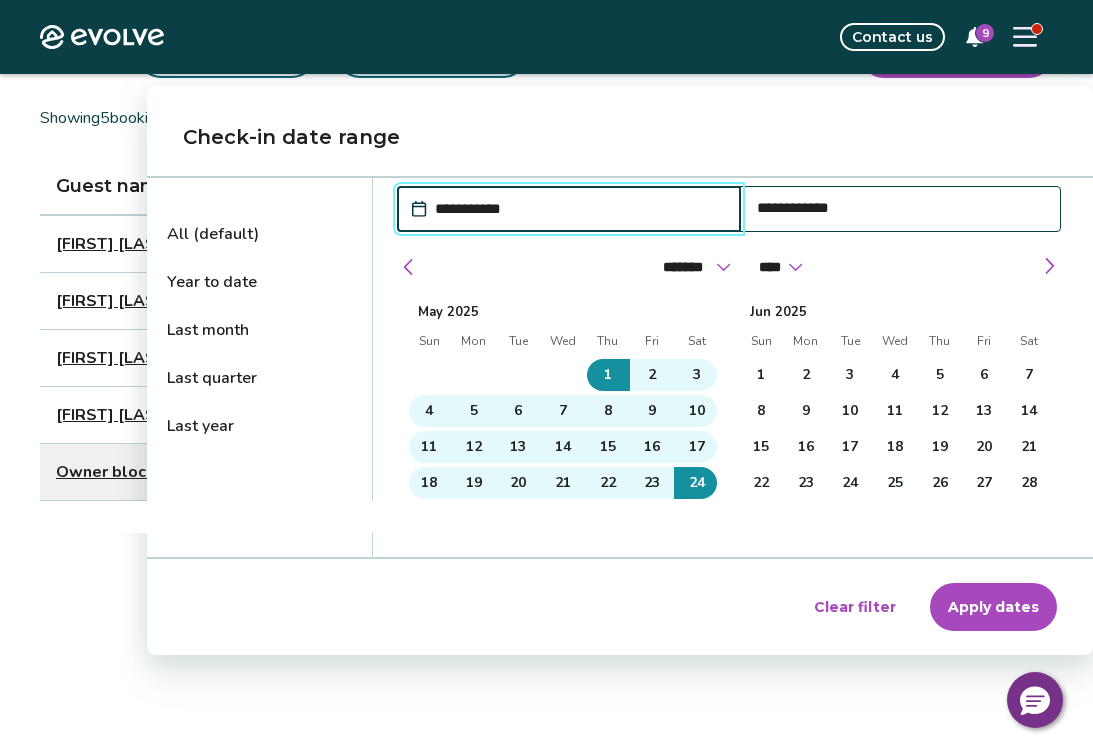 click on "1" at bounding box center [607, 375] 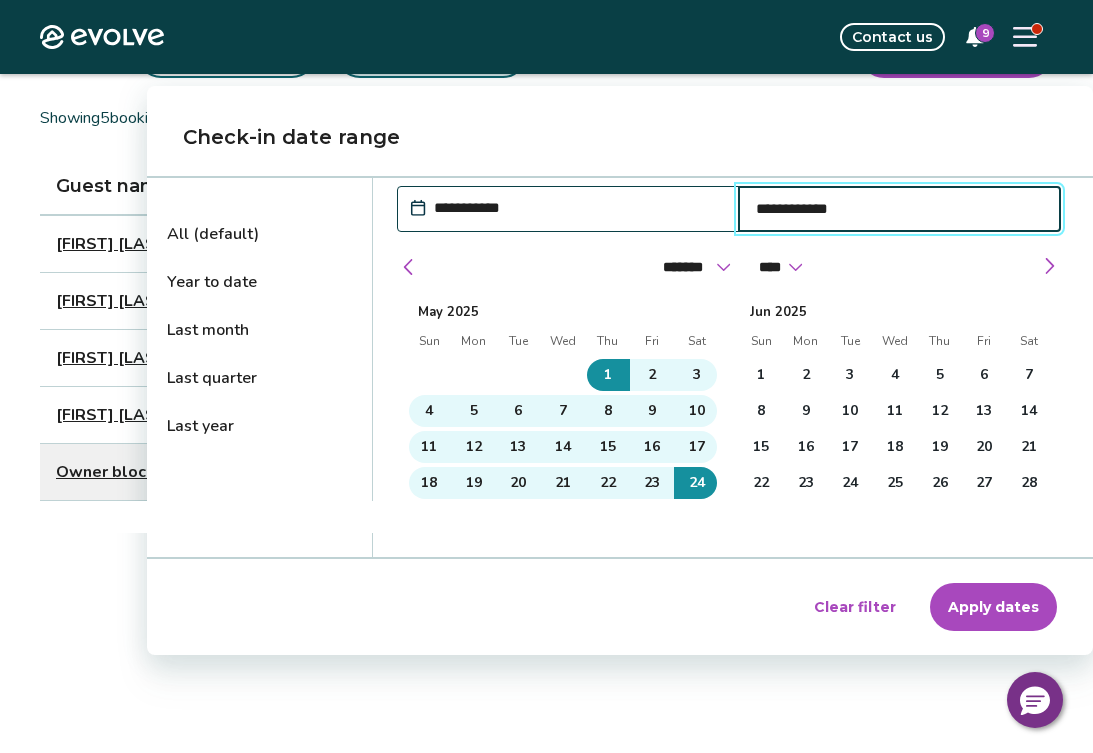 click on "**********" at bounding box center (578, 208) 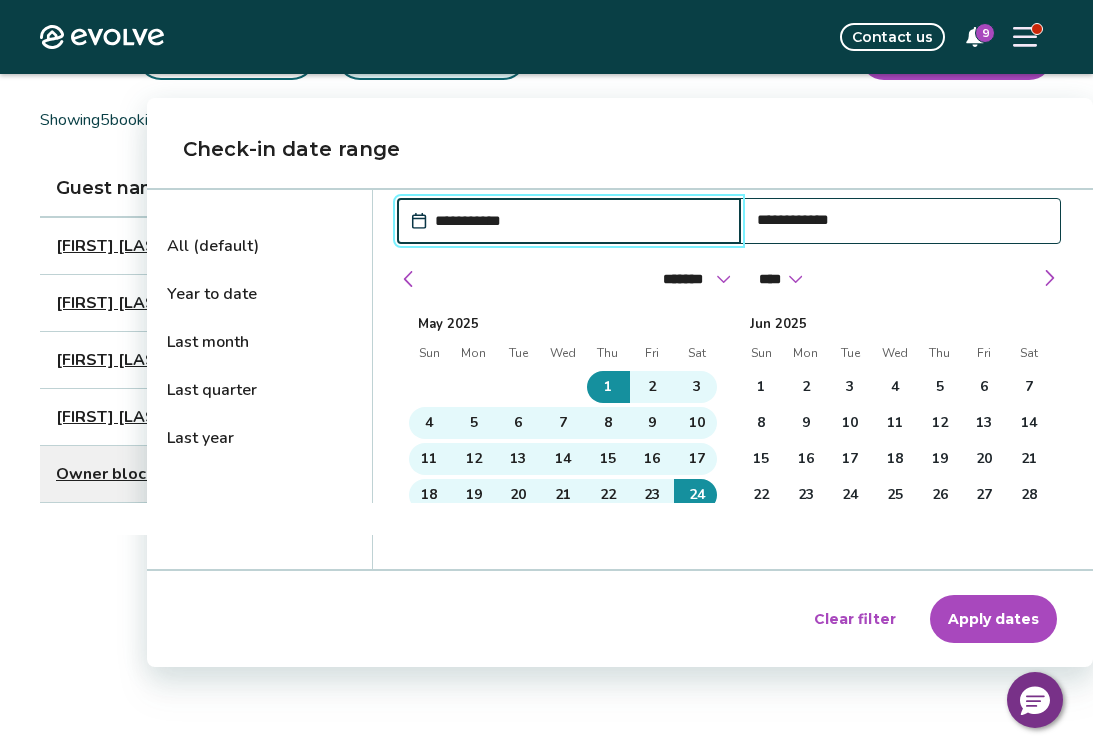 scroll, scrollTop: 156, scrollLeft: 0, axis: vertical 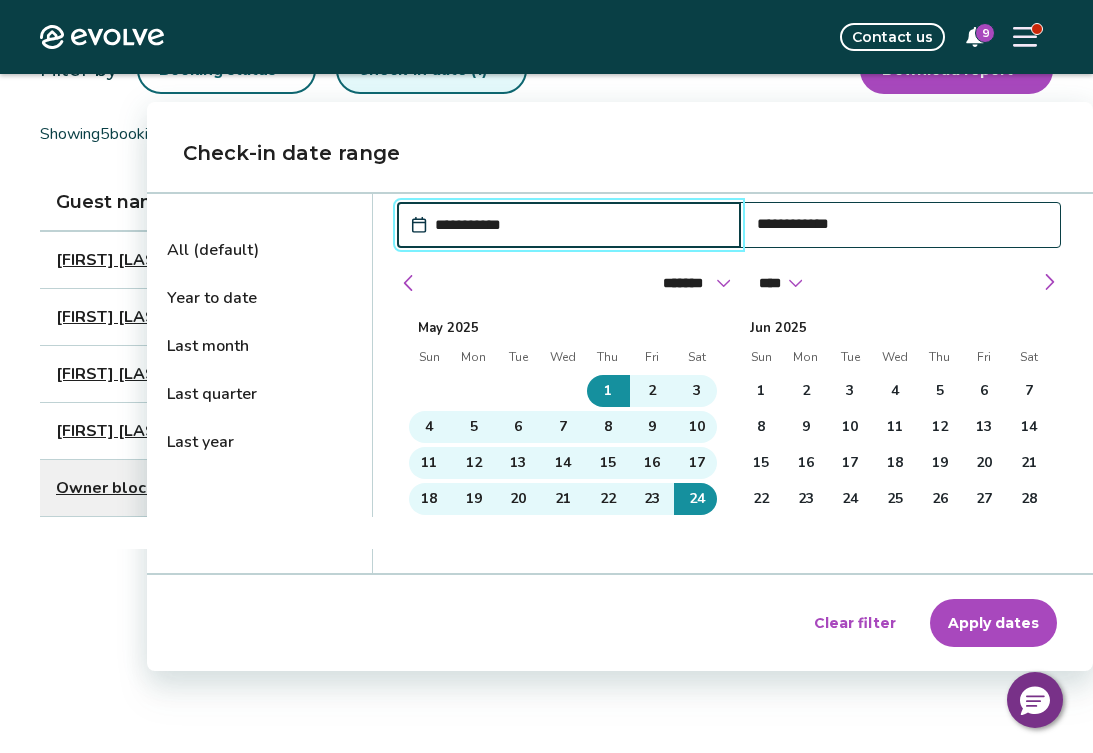 click on "Last quarter" at bounding box center (259, 394) 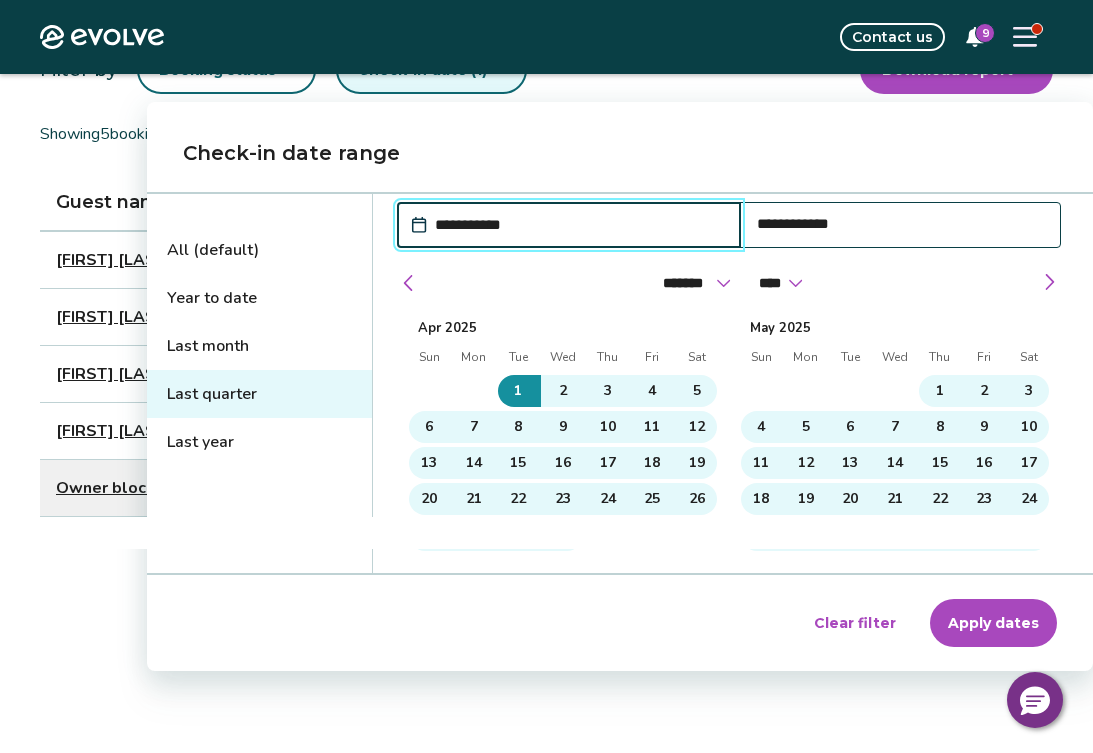 click on "Apply dates" at bounding box center (993, 623) 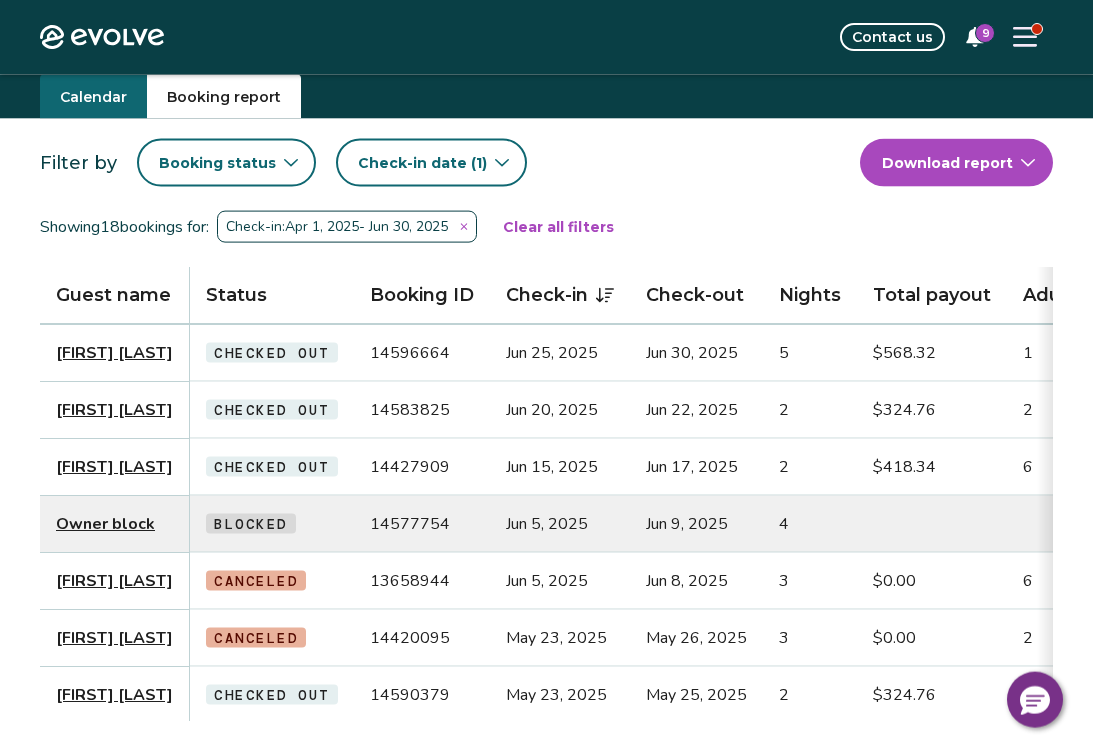 scroll, scrollTop: 0, scrollLeft: 0, axis: both 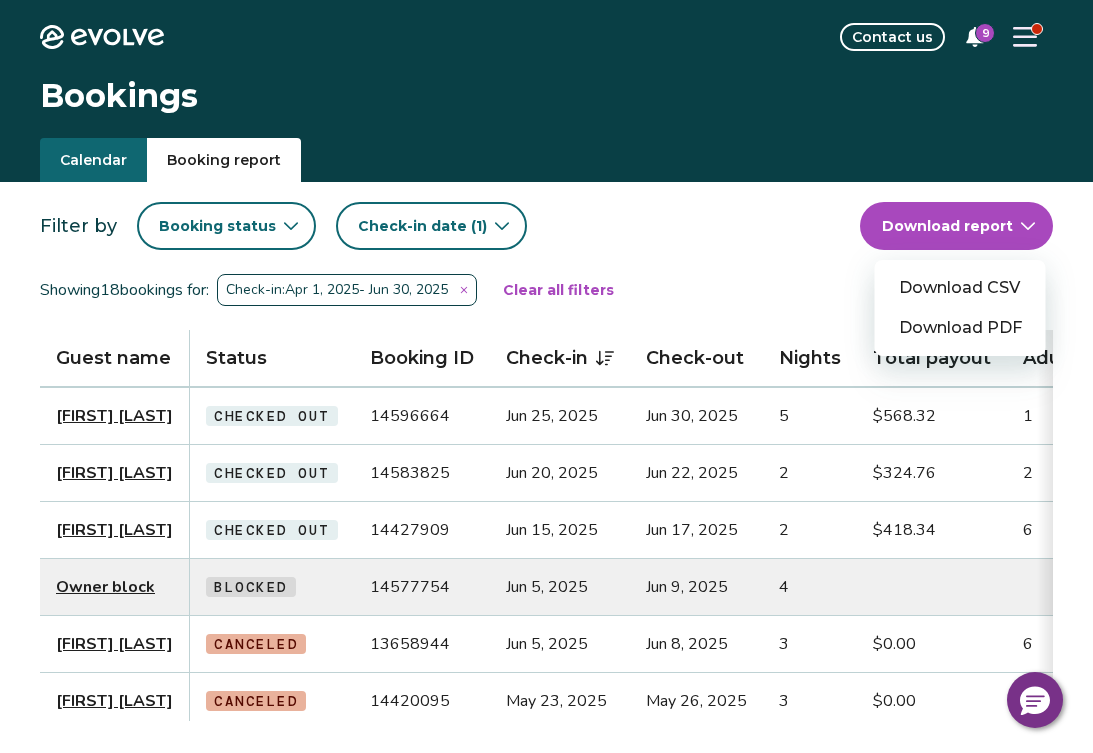 click on "Download CSV" at bounding box center (960, 288) 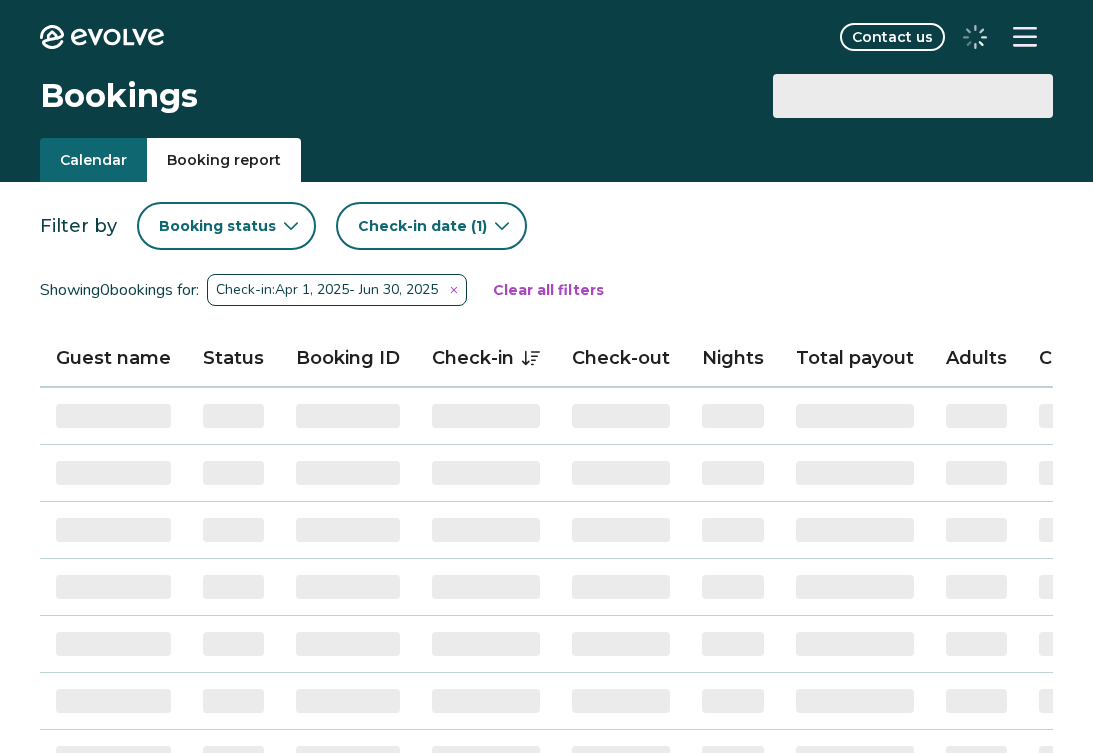 scroll, scrollTop: 0, scrollLeft: 0, axis: both 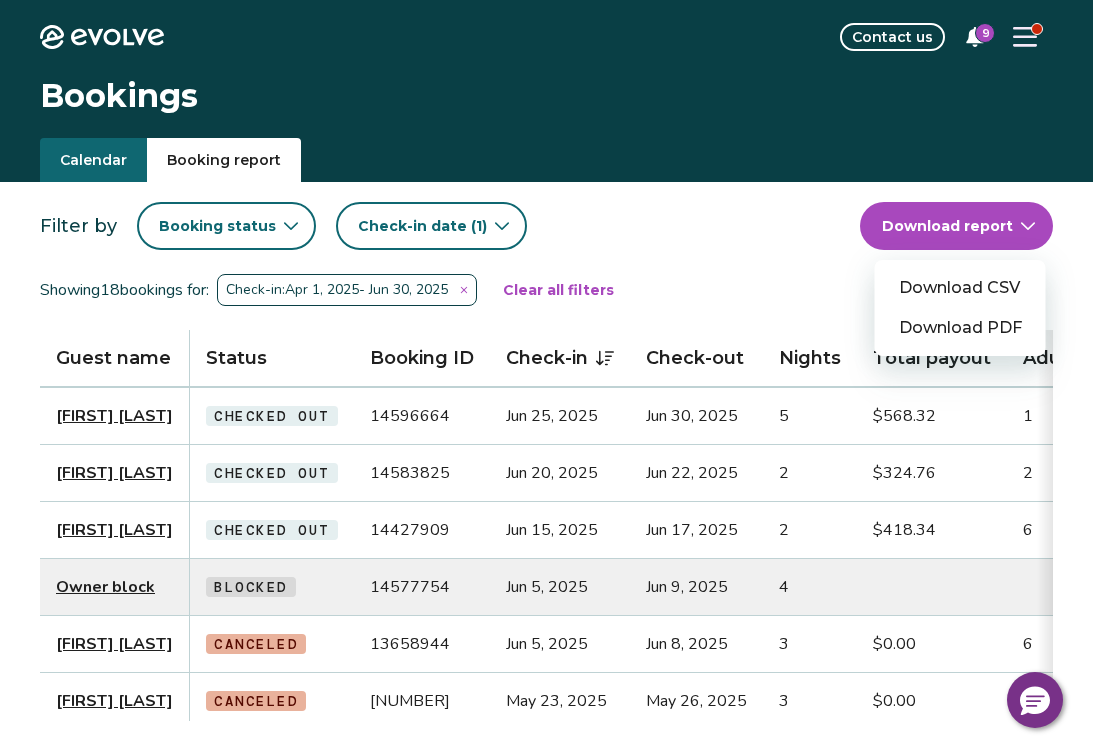 click on "Download CSV" at bounding box center [960, 288] 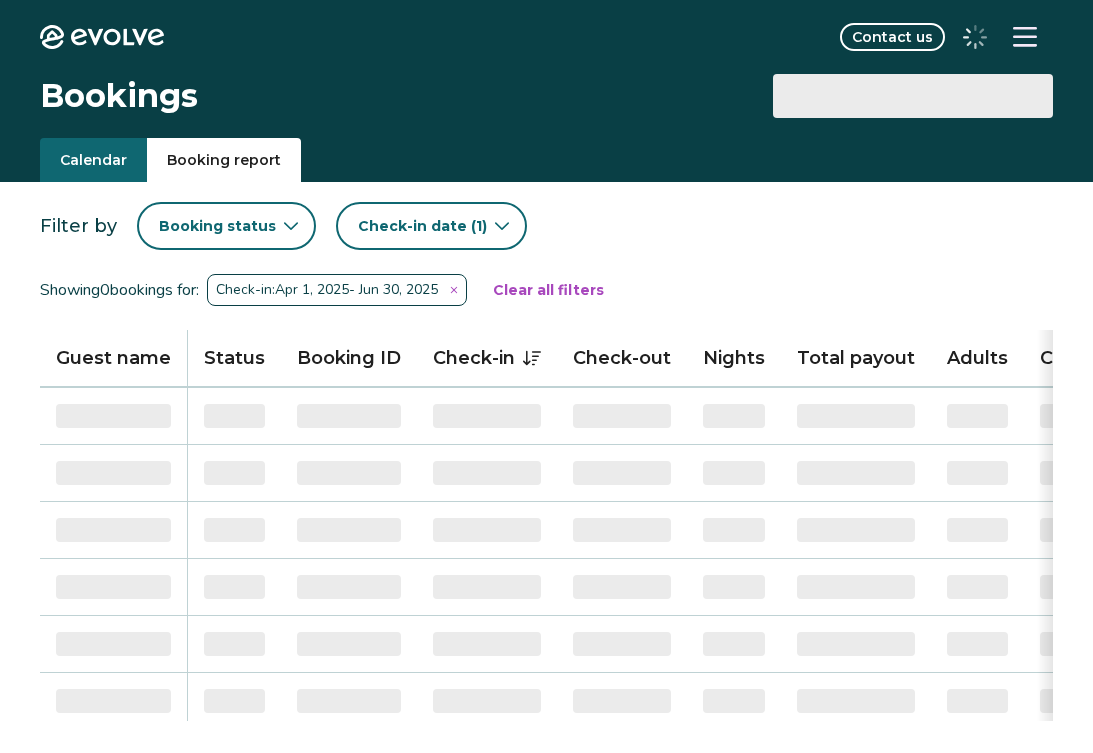 scroll, scrollTop: 0, scrollLeft: 0, axis: both 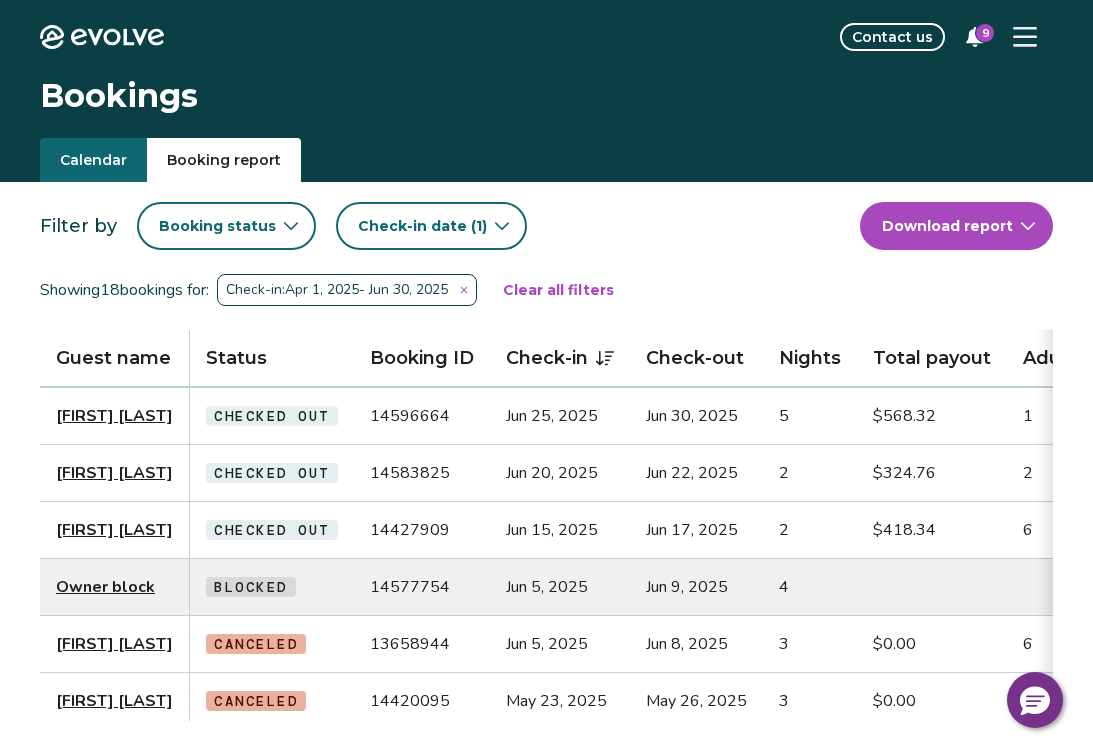drag, startPoint x: 979, startPoint y: 3, endPoint x: -1, endPoint y: -1, distance: 980.0082 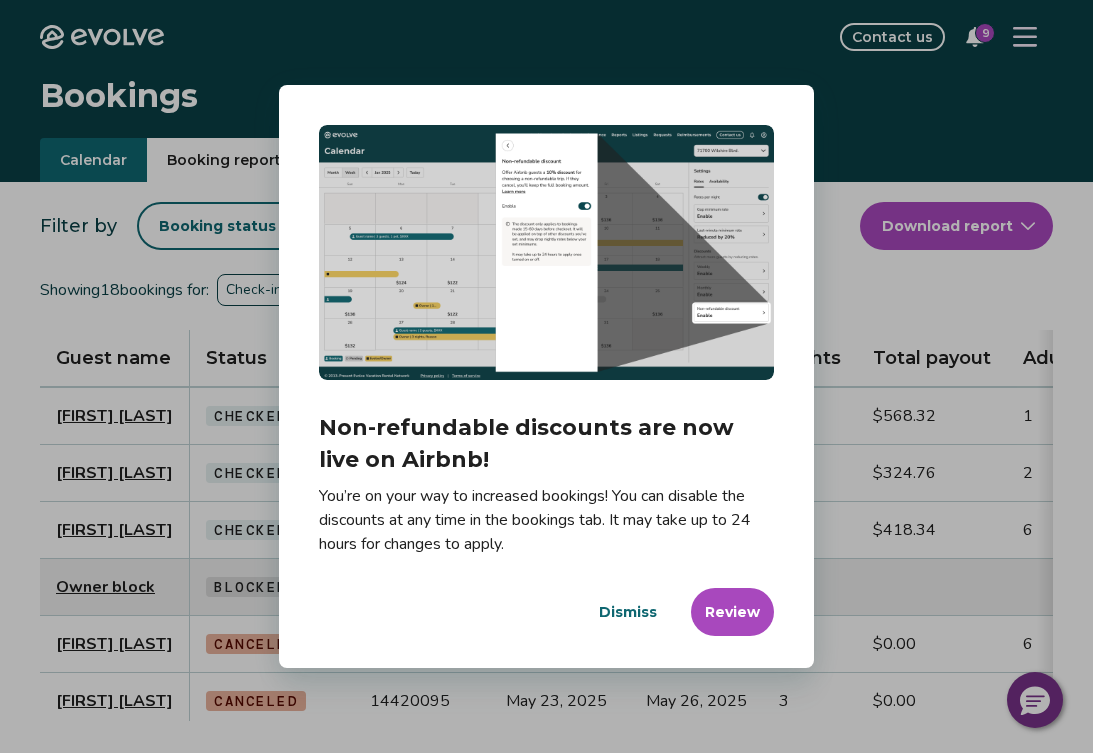 click on "Dismiss" at bounding box center (628, 612) 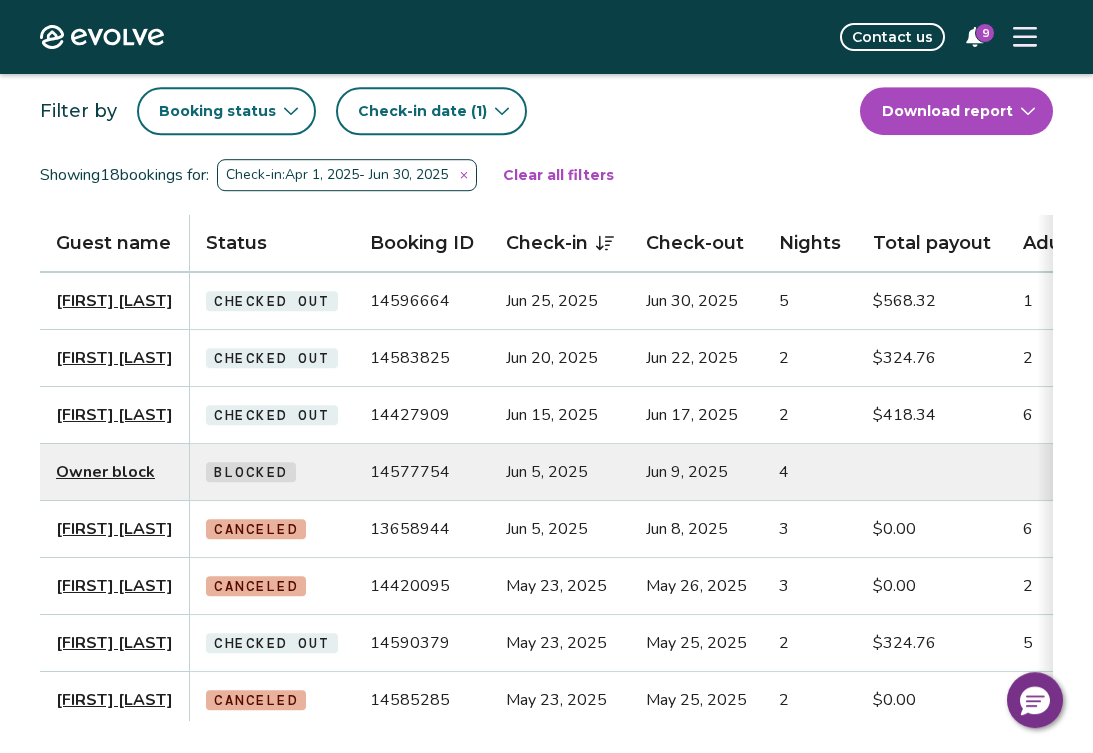scroll, scrollTop: 119, scrollLeft: 0, axis: vertical 